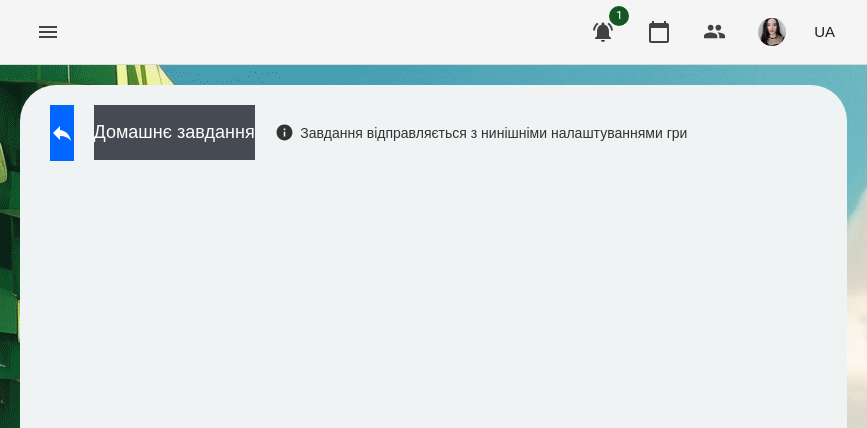 scroll, scrollTop: 0, scrollLeft: 0, axis: both 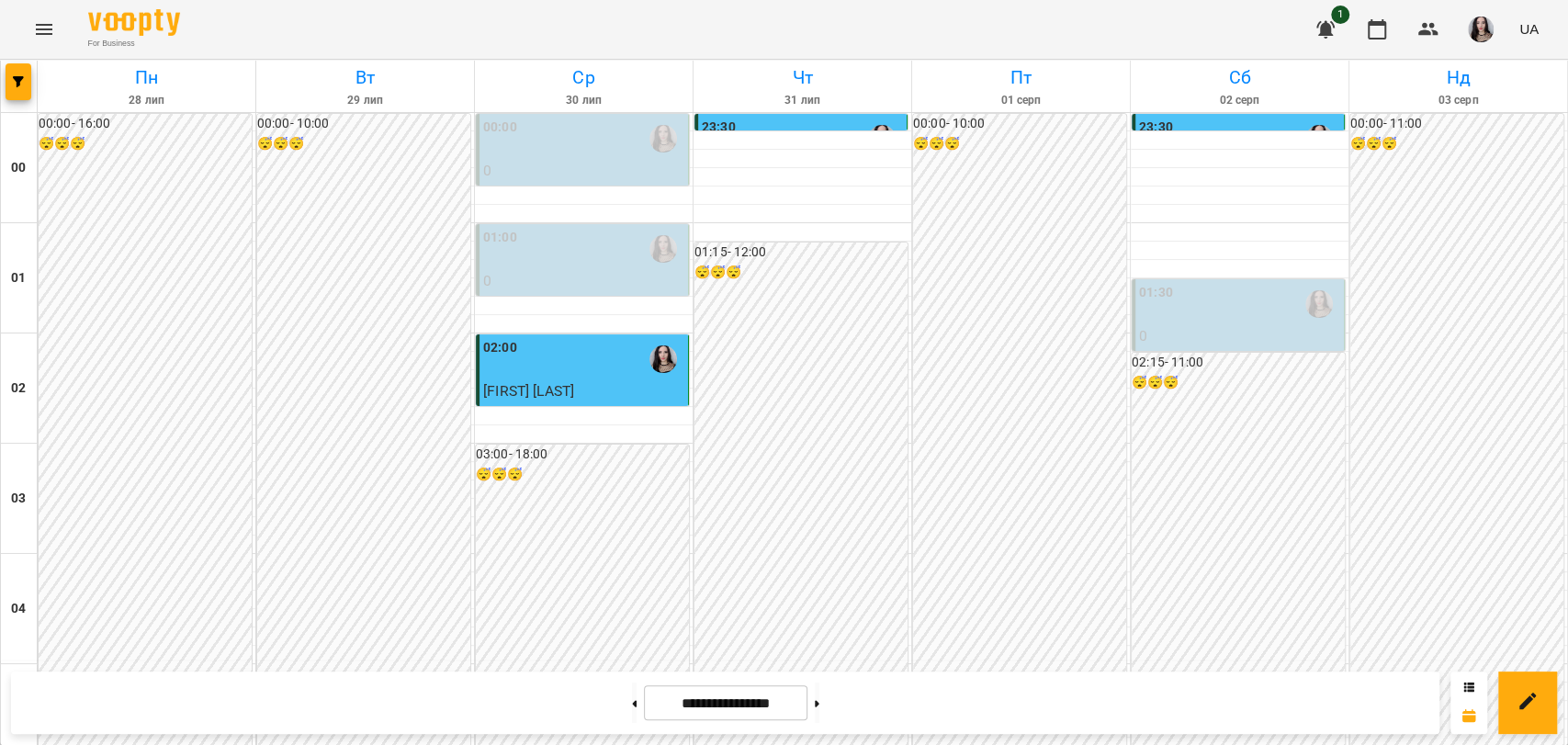click on "18:00" at bounding box center (1458, 2123) 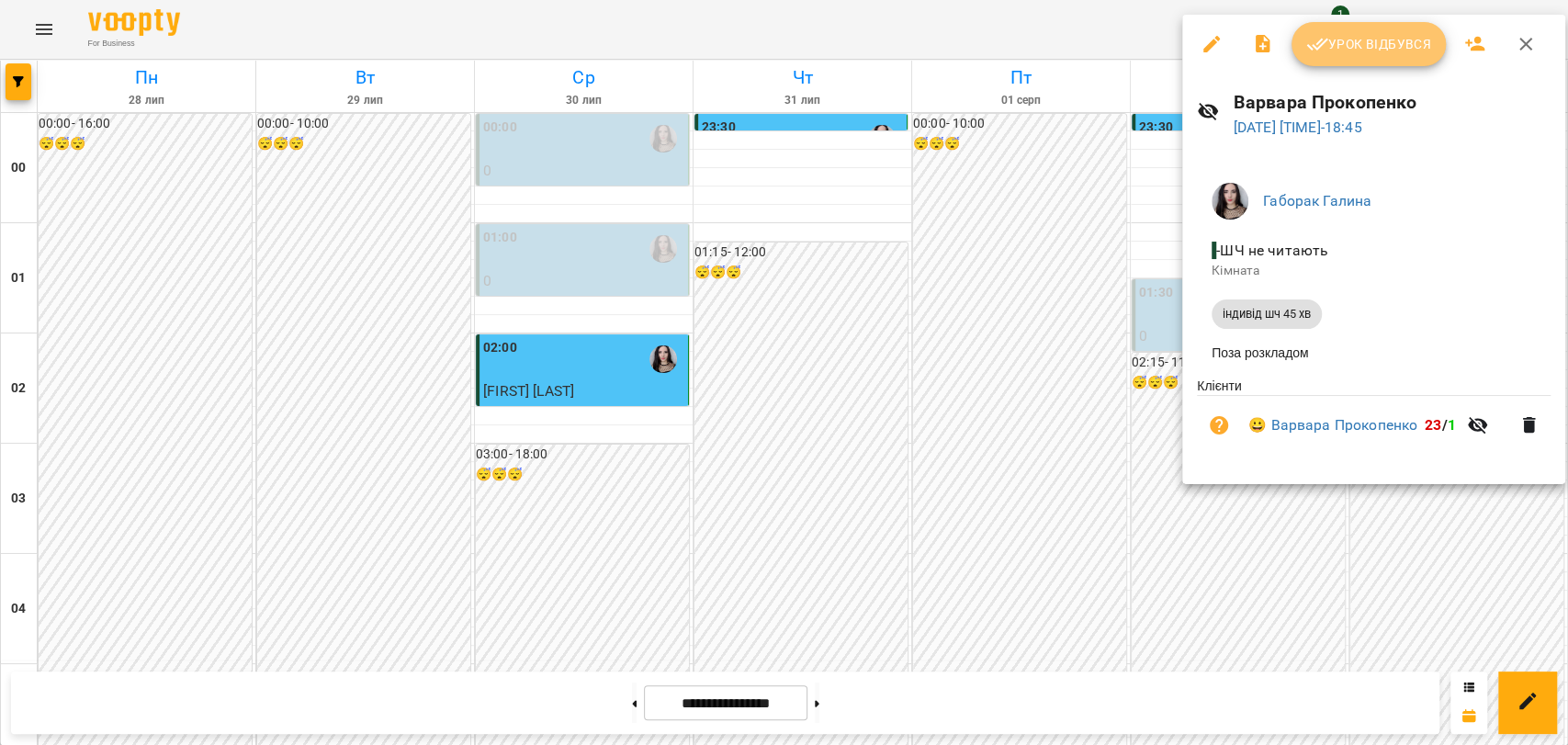 click on "Урок відбувся" at bounding box center (1369, 44) 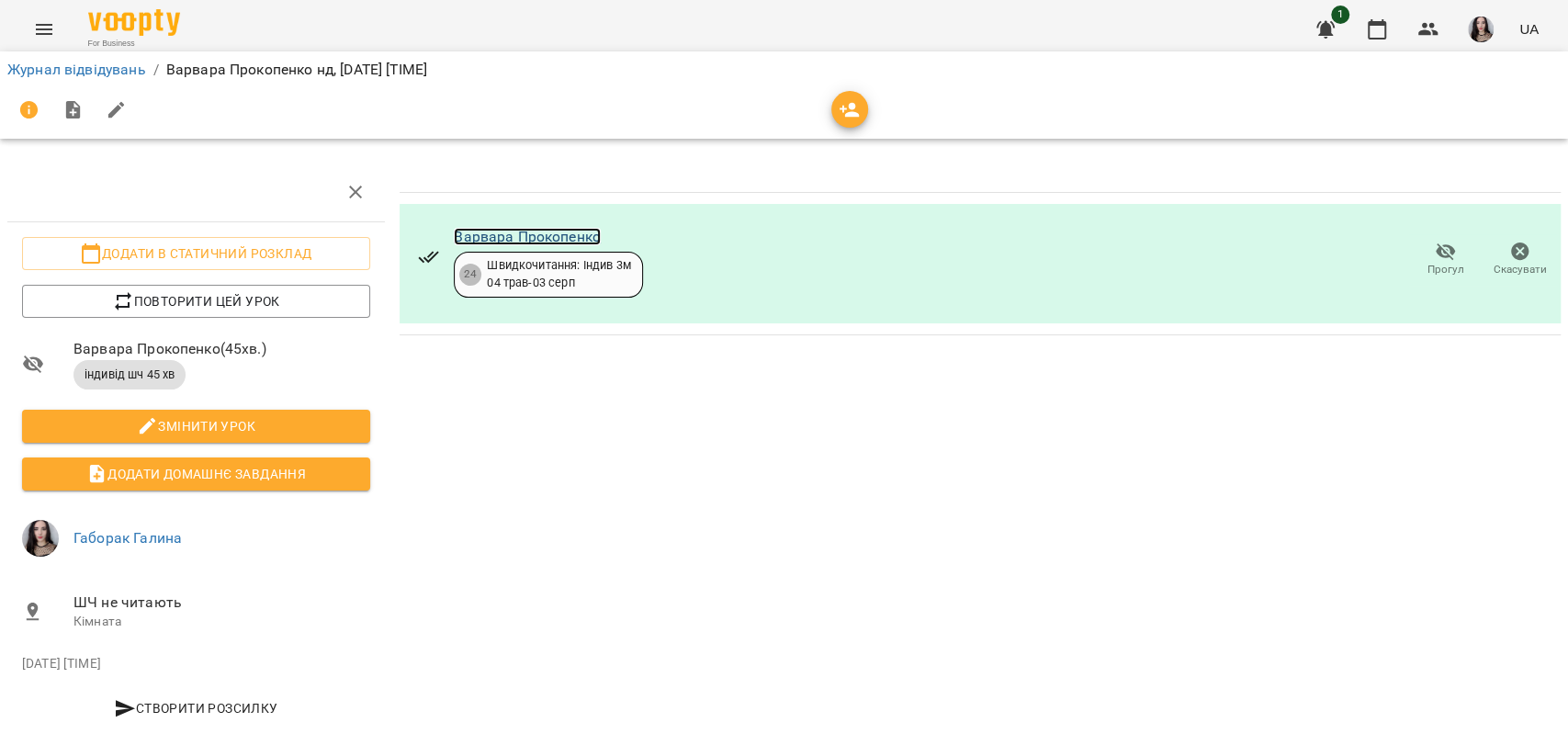 click on "Варвара Прокопенко" at bounding box center [527, 236] 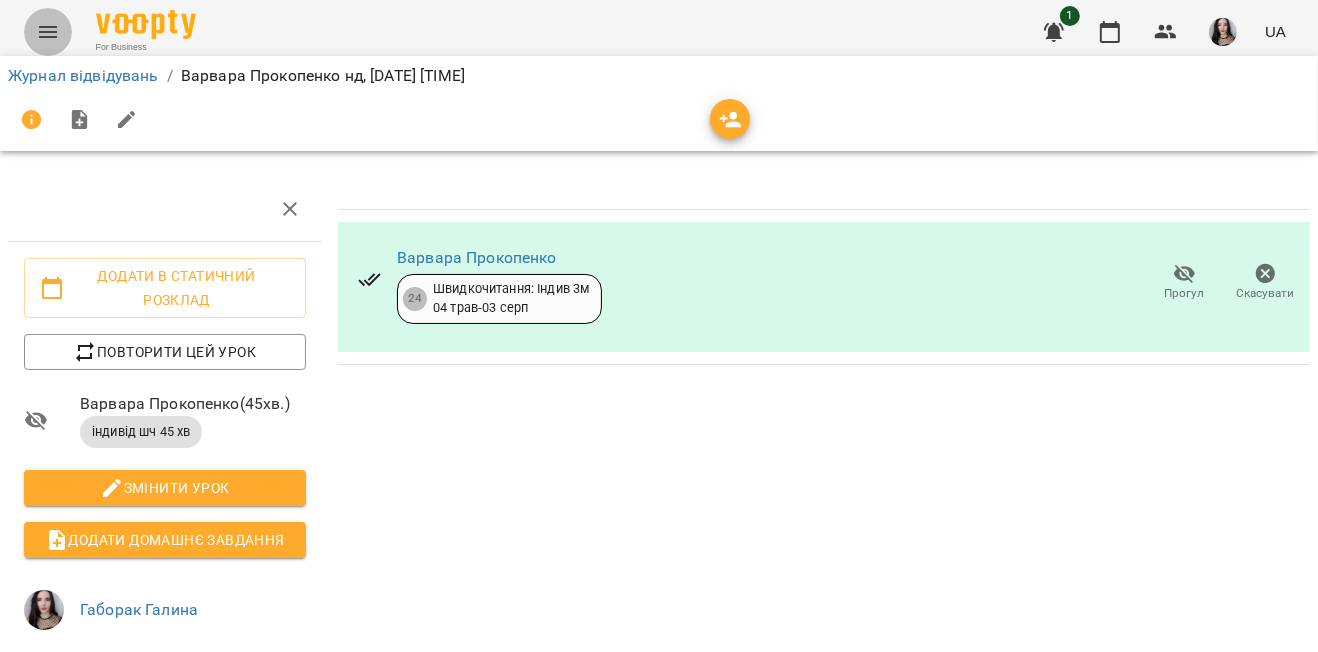 click 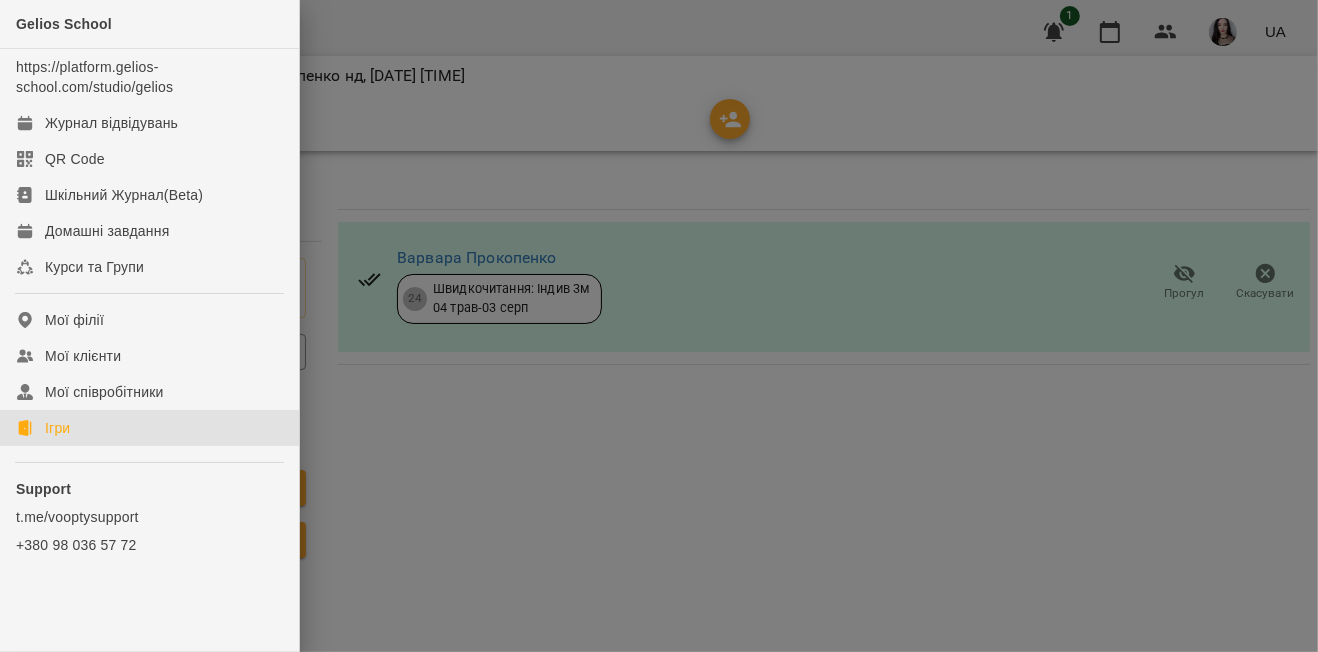 click on "Ігри" 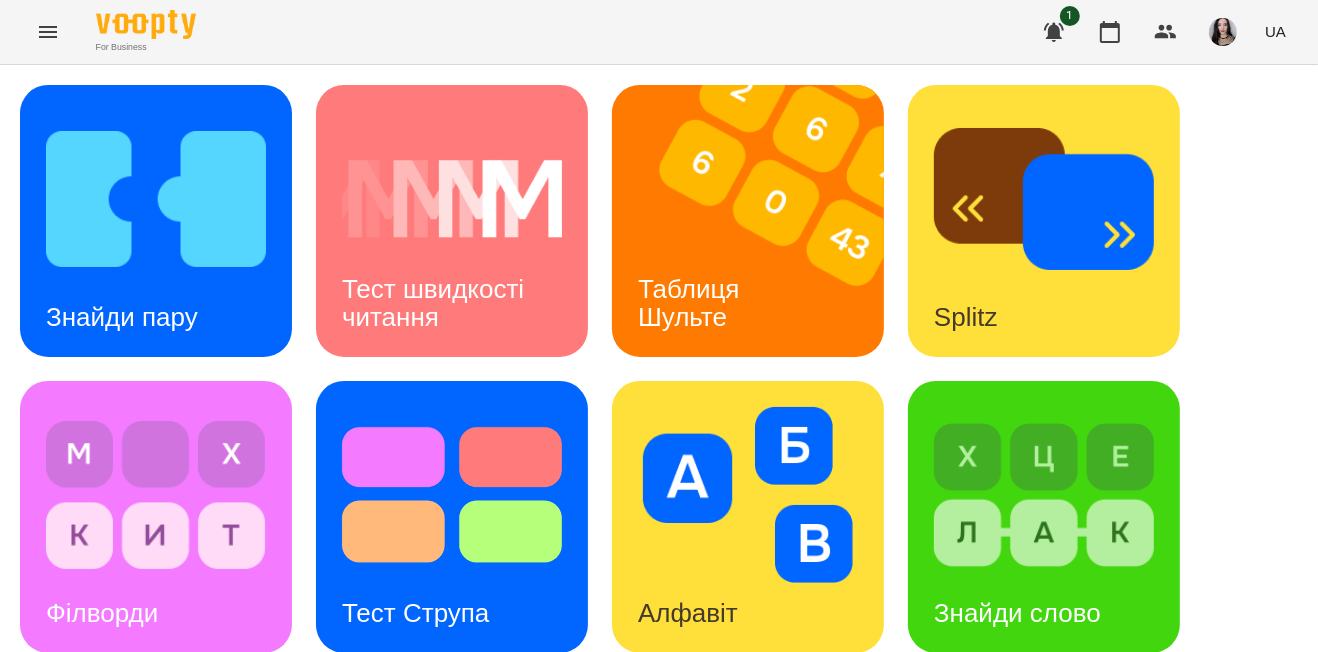 scroll, scrollTop: 0, scrollLeft: 0, axis: both 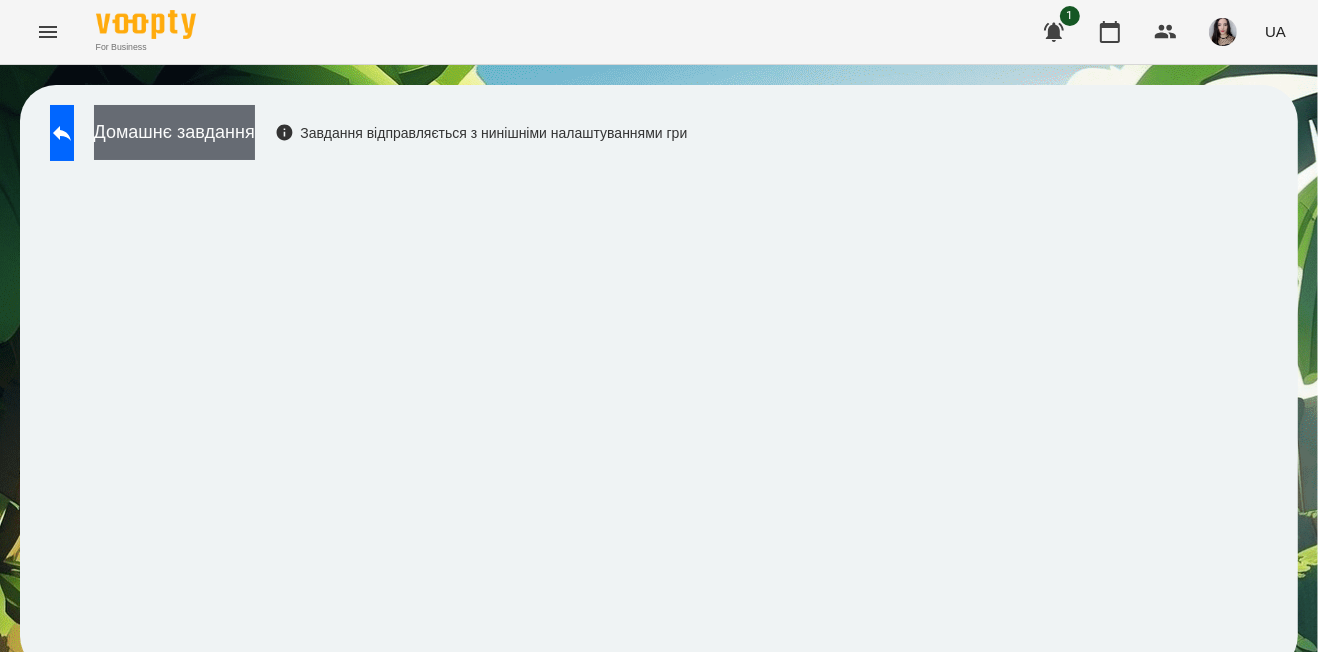 click on "Домашнє завдання" at bounding box center (174, 132) 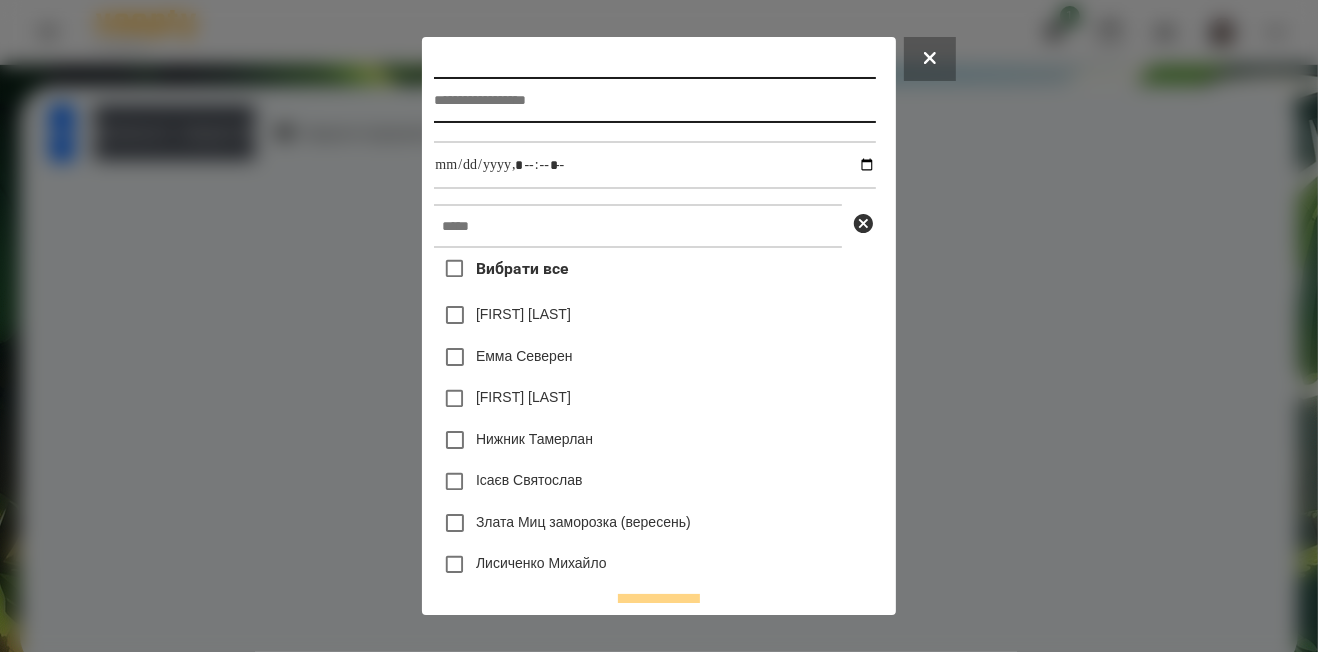 click at bounding box center [654, 100] 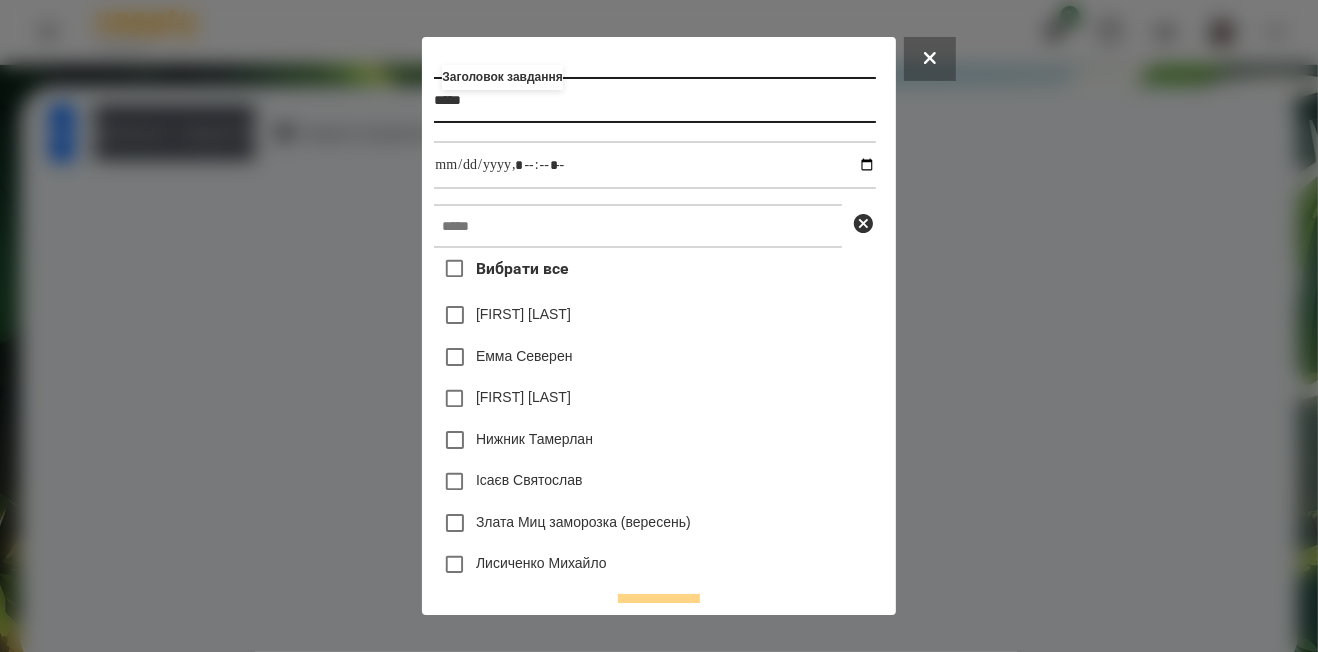 type on "*****" 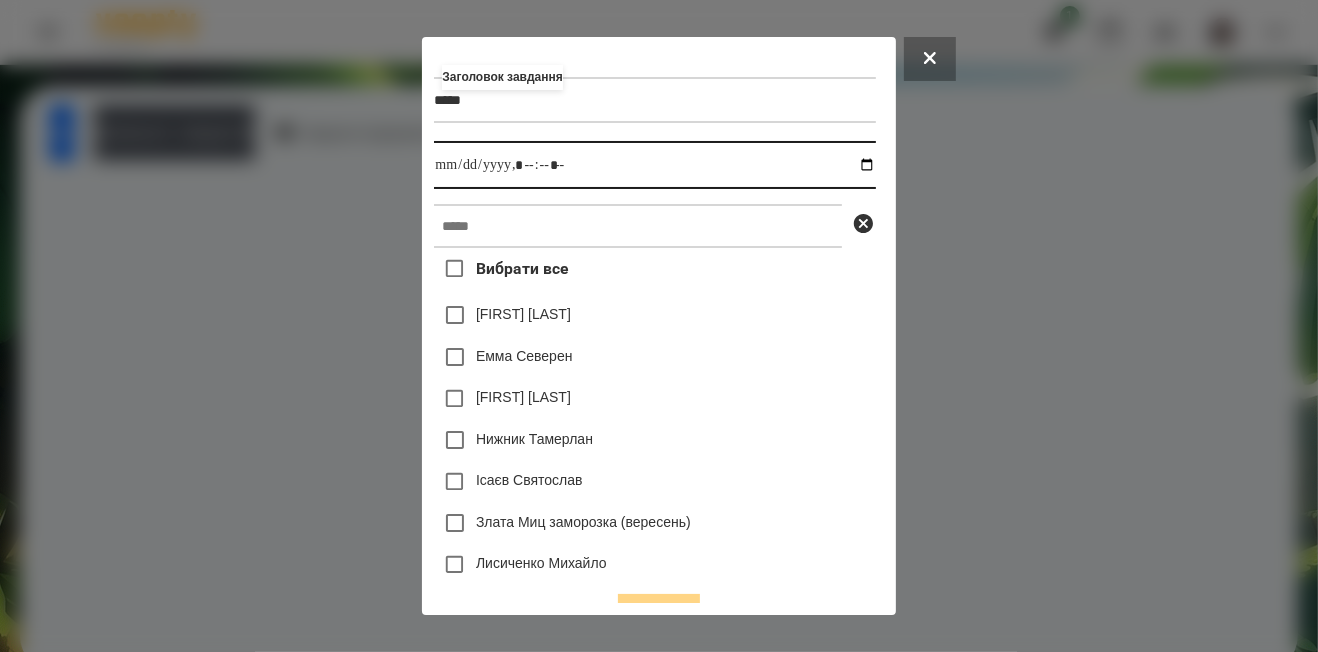 click at bounding box center (654, 165) 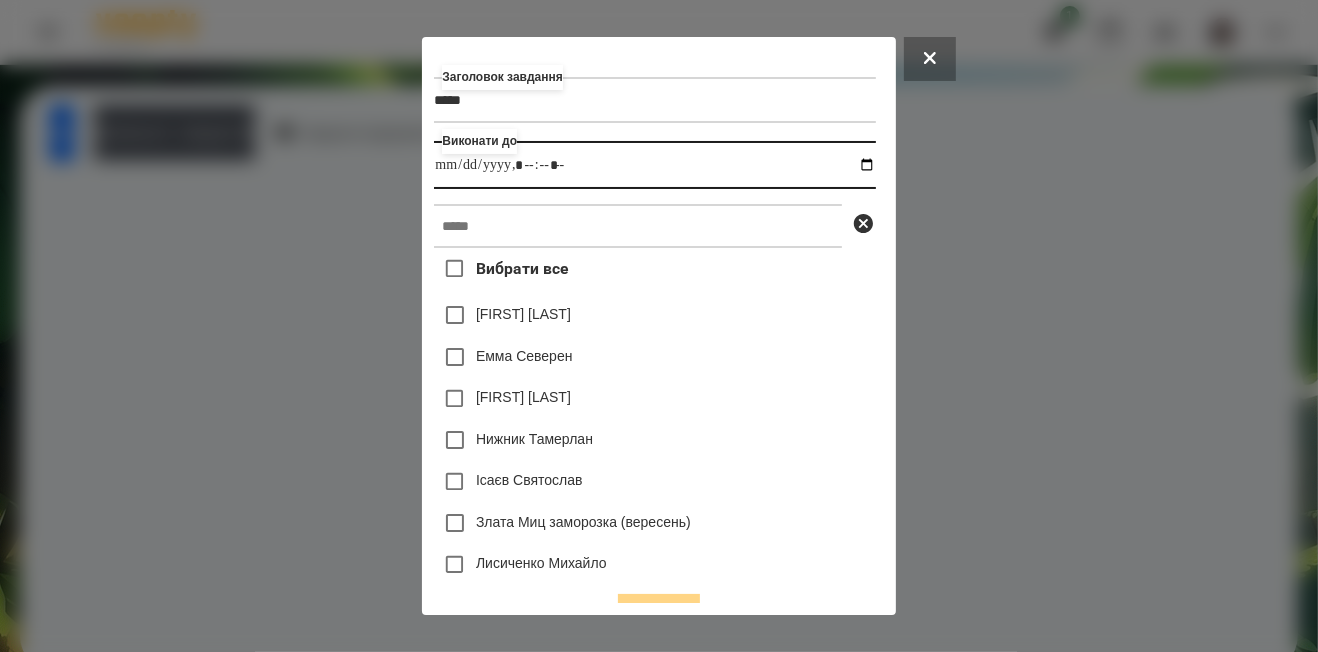 click at bounding box center [654, 165] 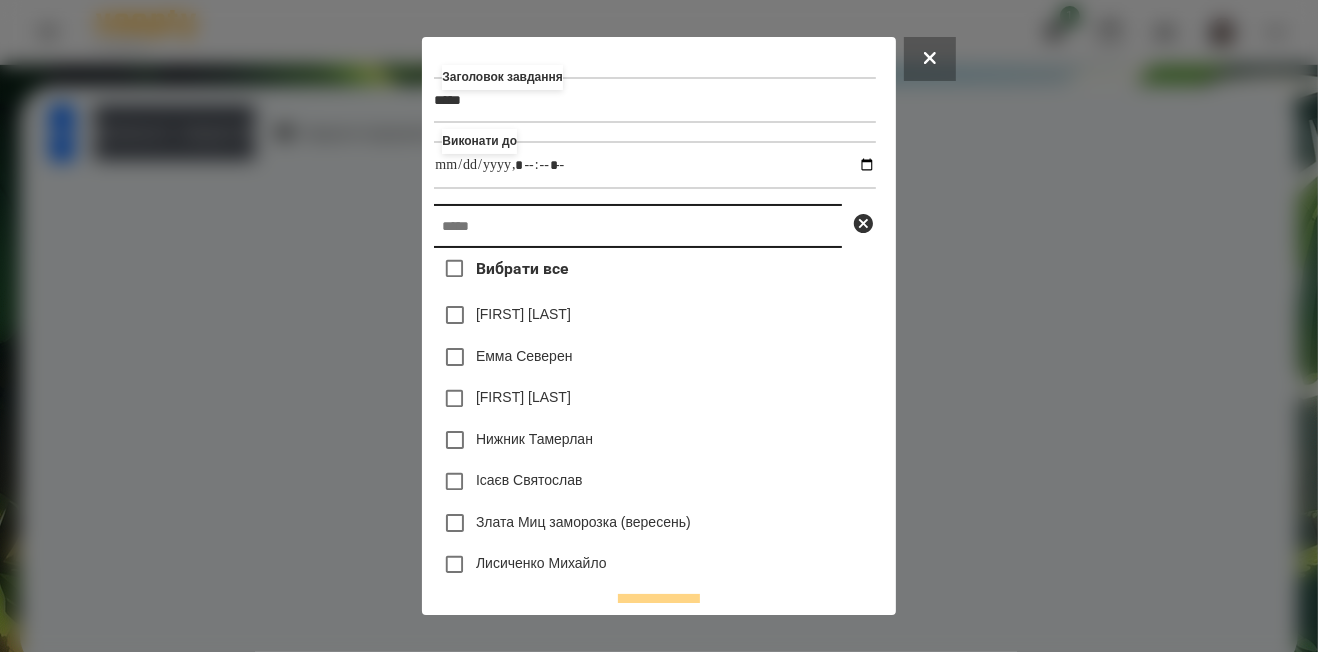 click at bounding box center [638, 226] 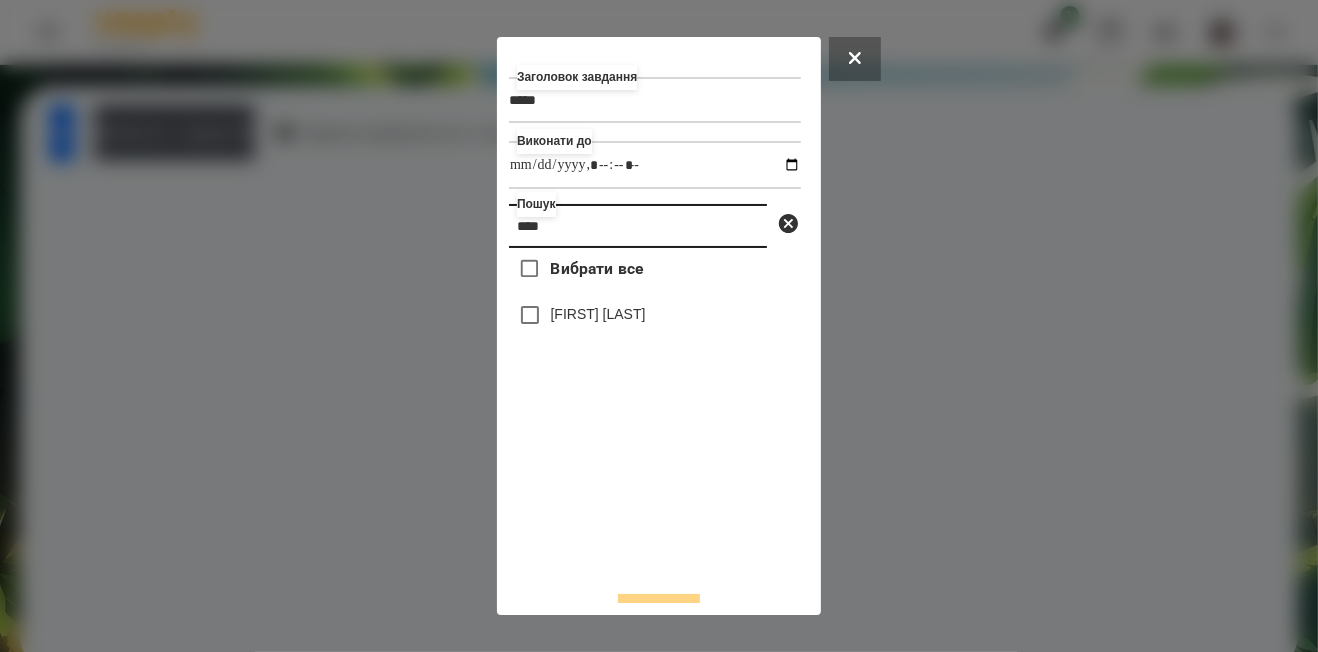 type on "****" 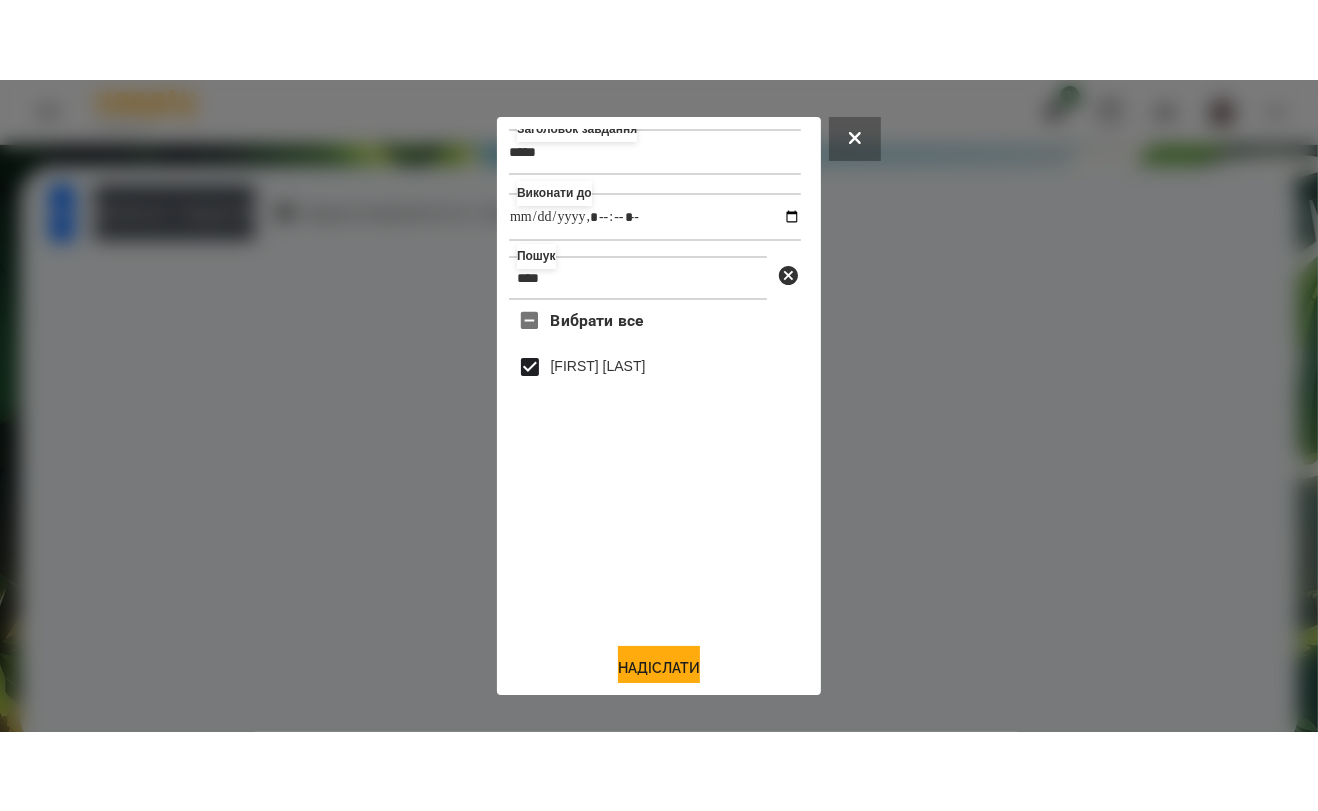 scroll, scrollTop: 41, scrollLeft: 0, axis: vertical 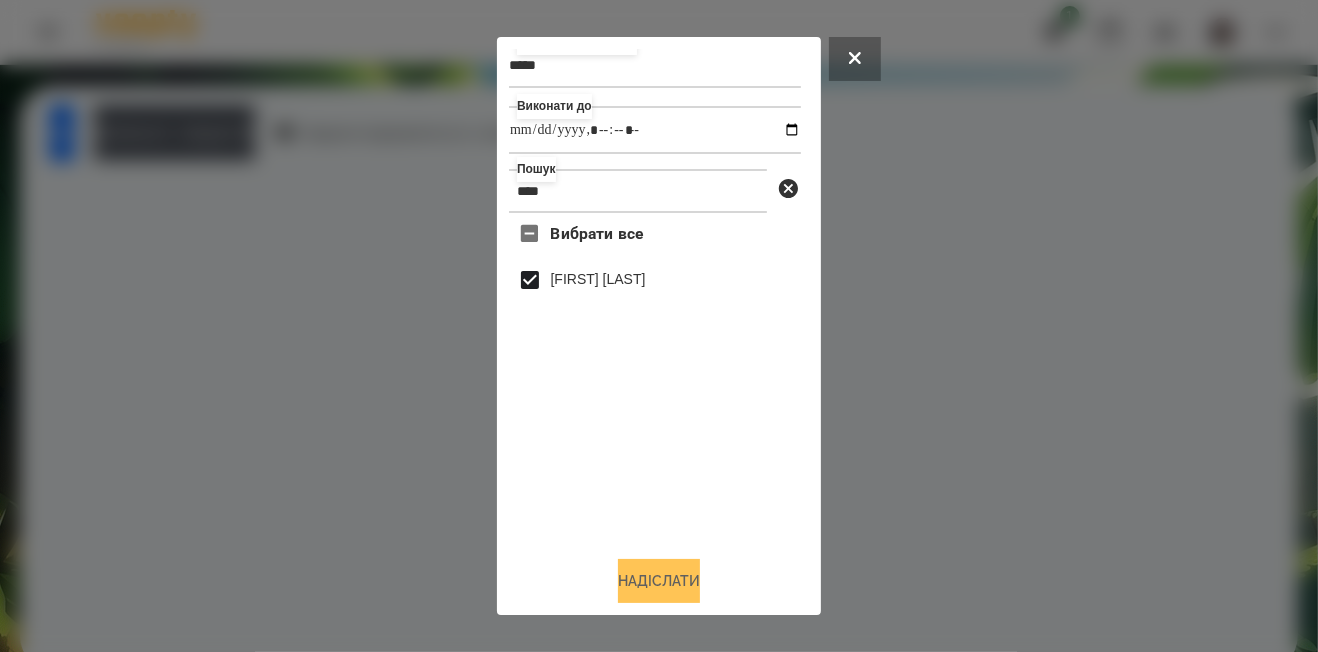 click on "Надіслати" at bounding box center (659, 581) 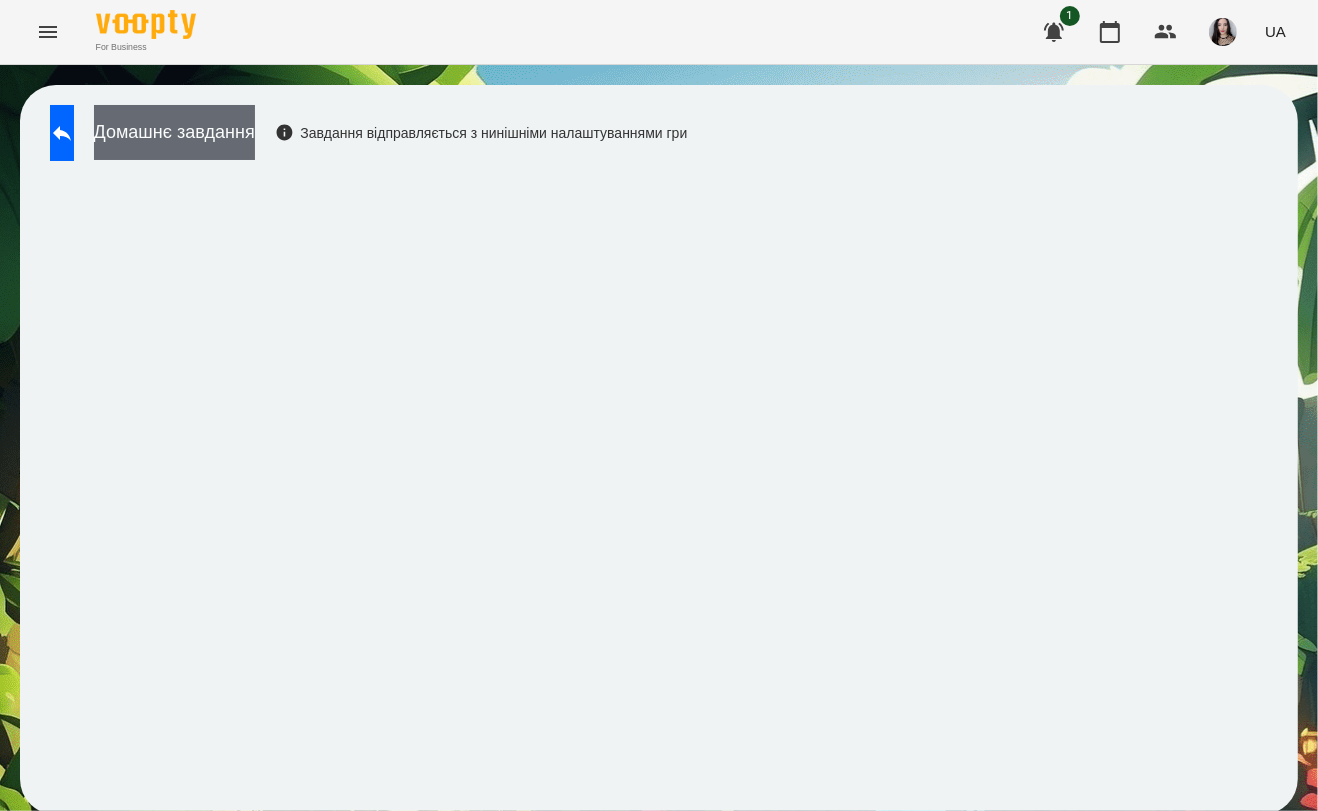click on "Домашнє завдання" at bounding box center [174, 132] 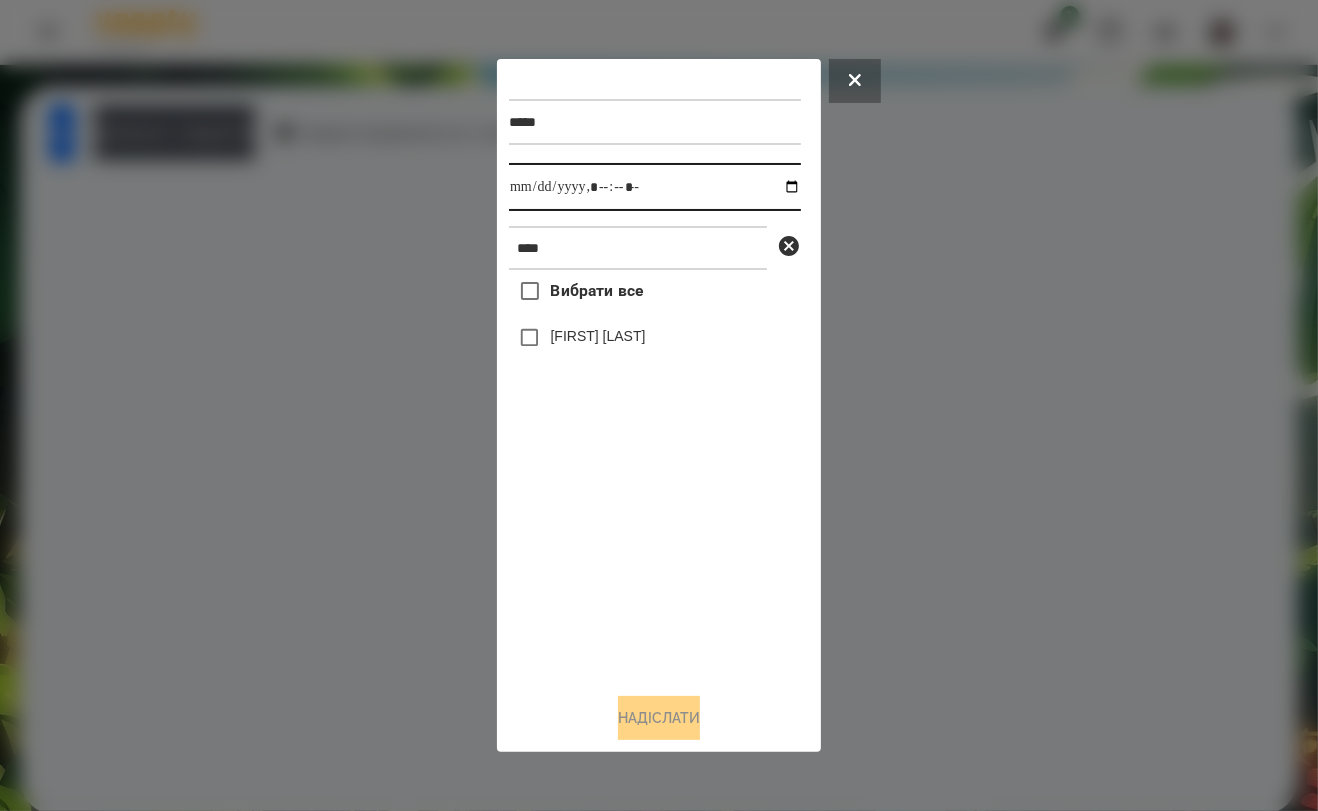 click at bounding box center [655, 187] 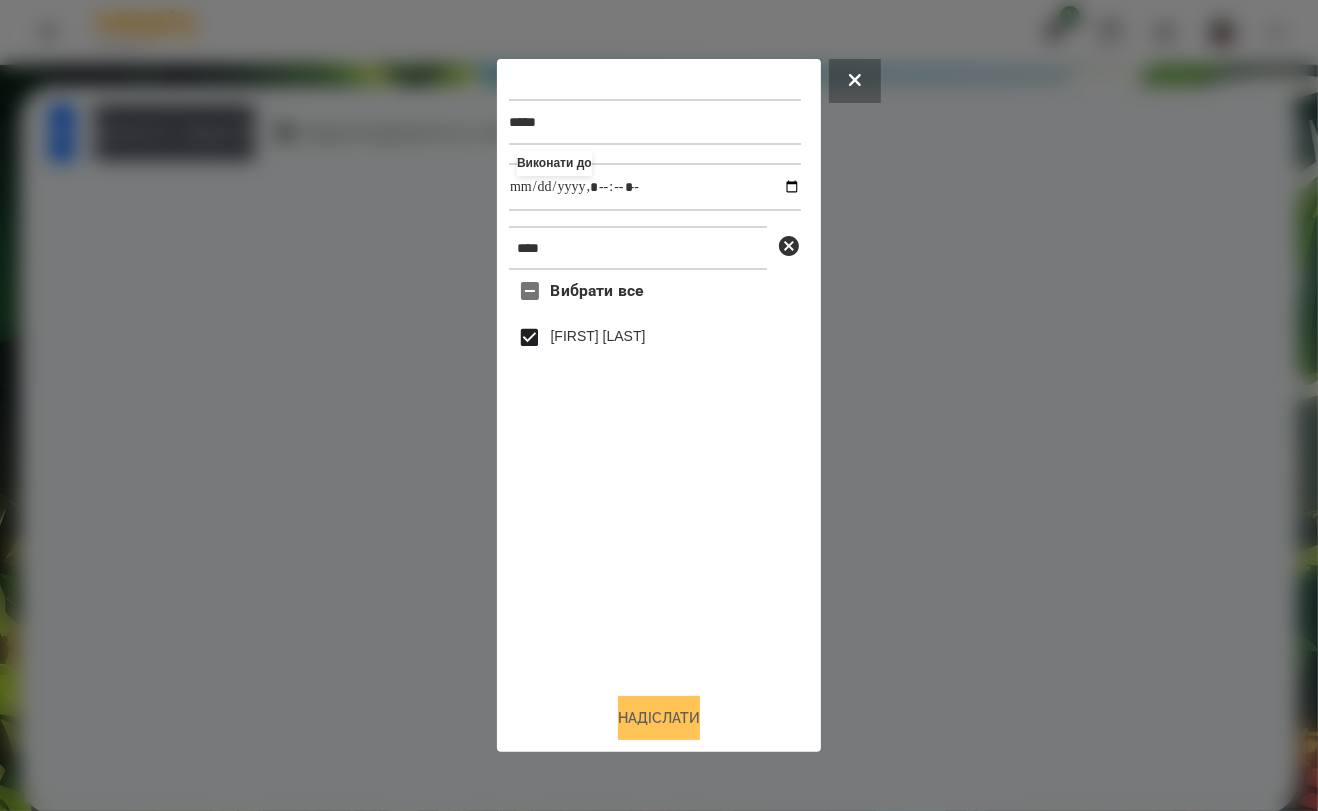 click on "Надіслати" at bounding box center [659, 718] 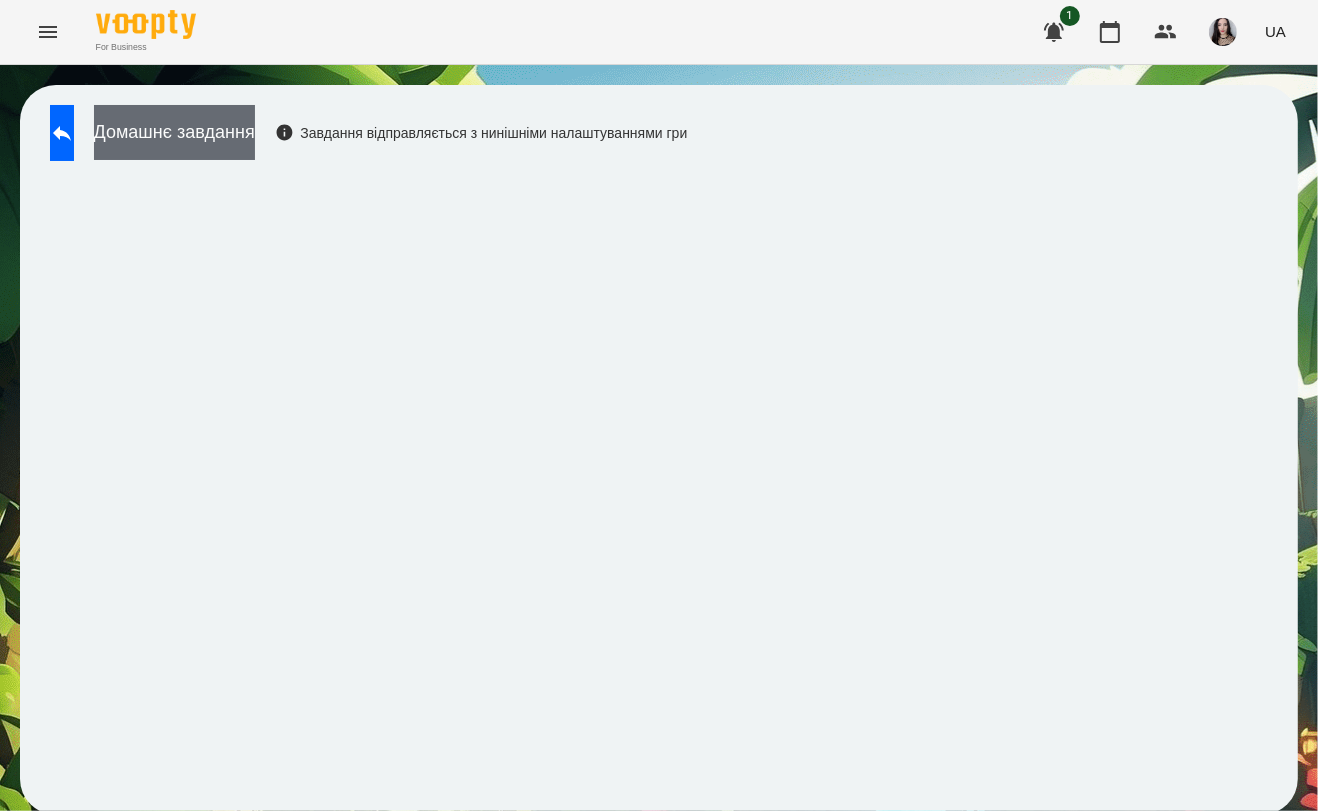 click on "Домашнє завдання" at bounding box center [174, 132] 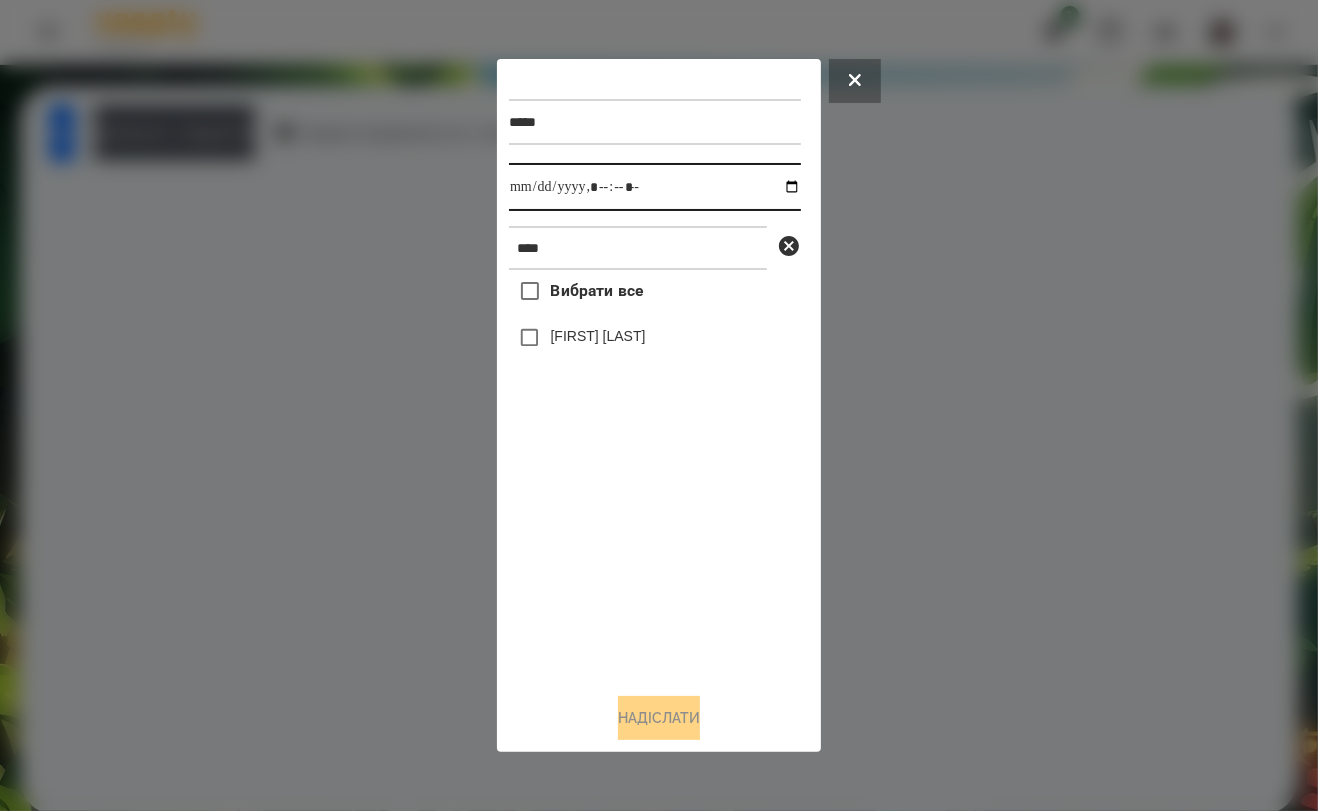 click at bounding box center [655, 187] 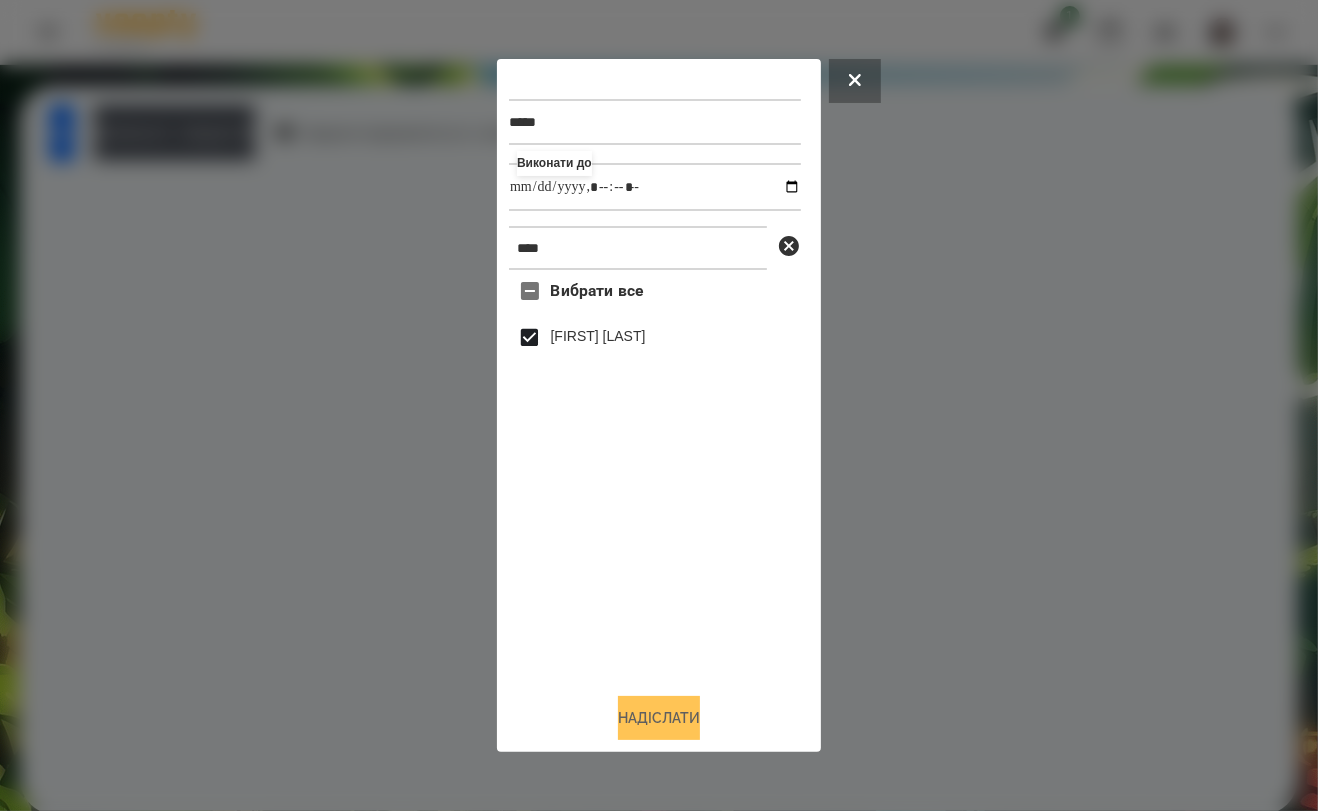 click on "Надіслати" at bounding box center (659, 718) 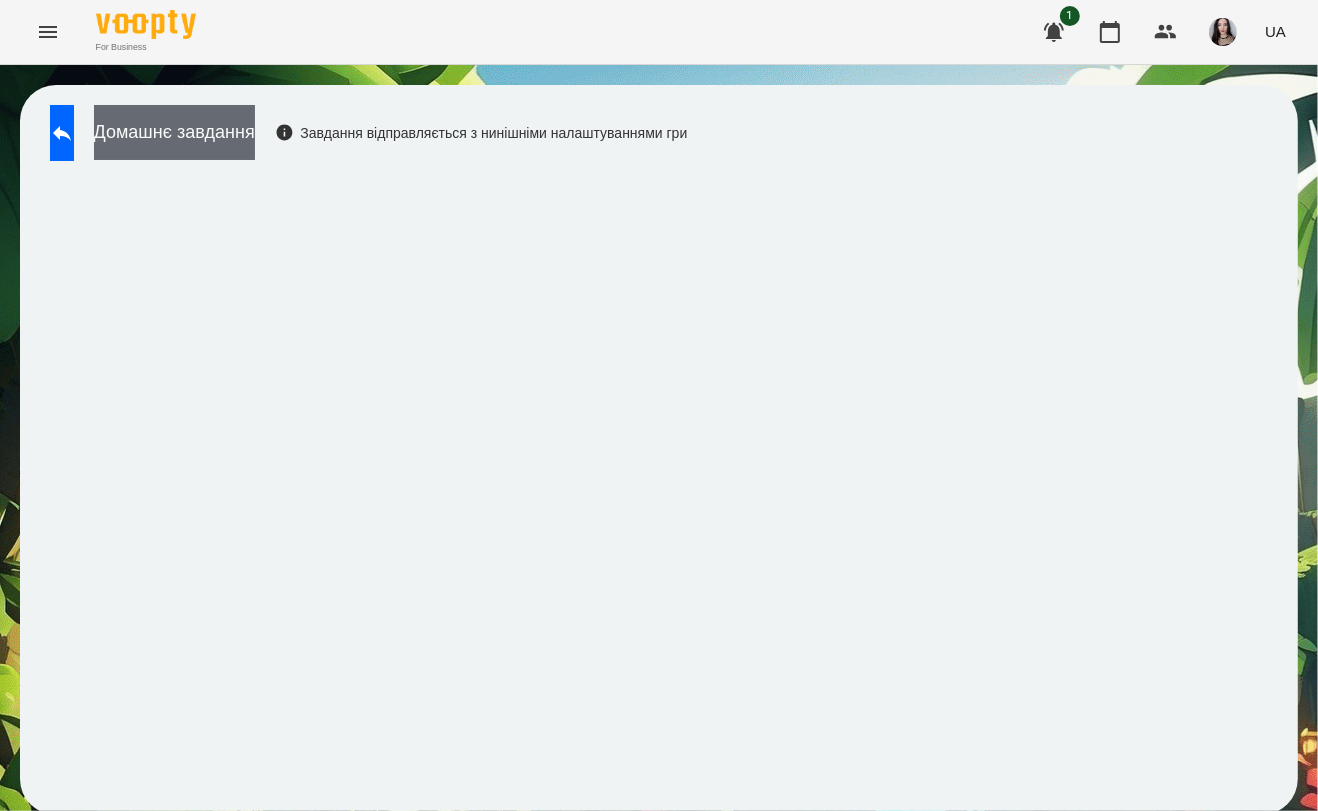 click on "Домашнє завдання" at bounding box center (174, 132) 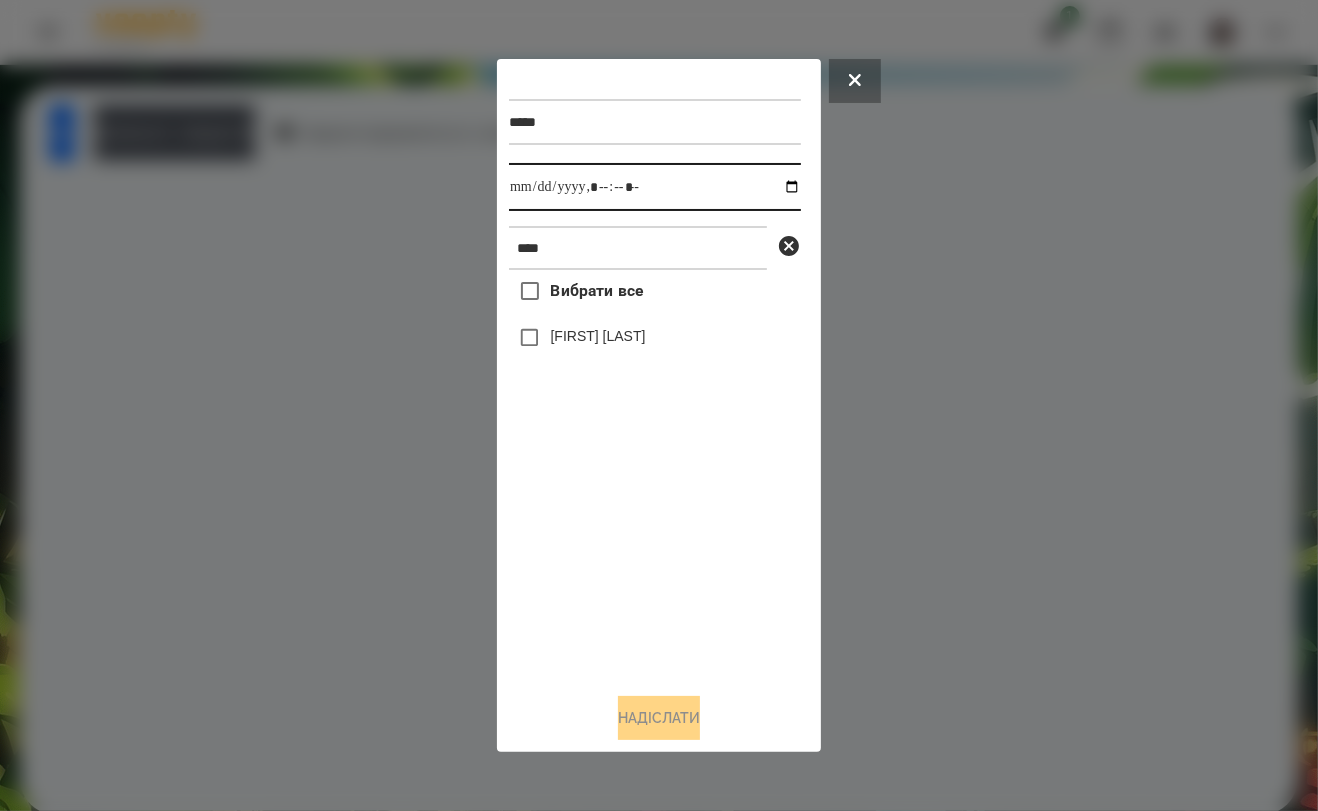 click at bounding box center [655, 187] 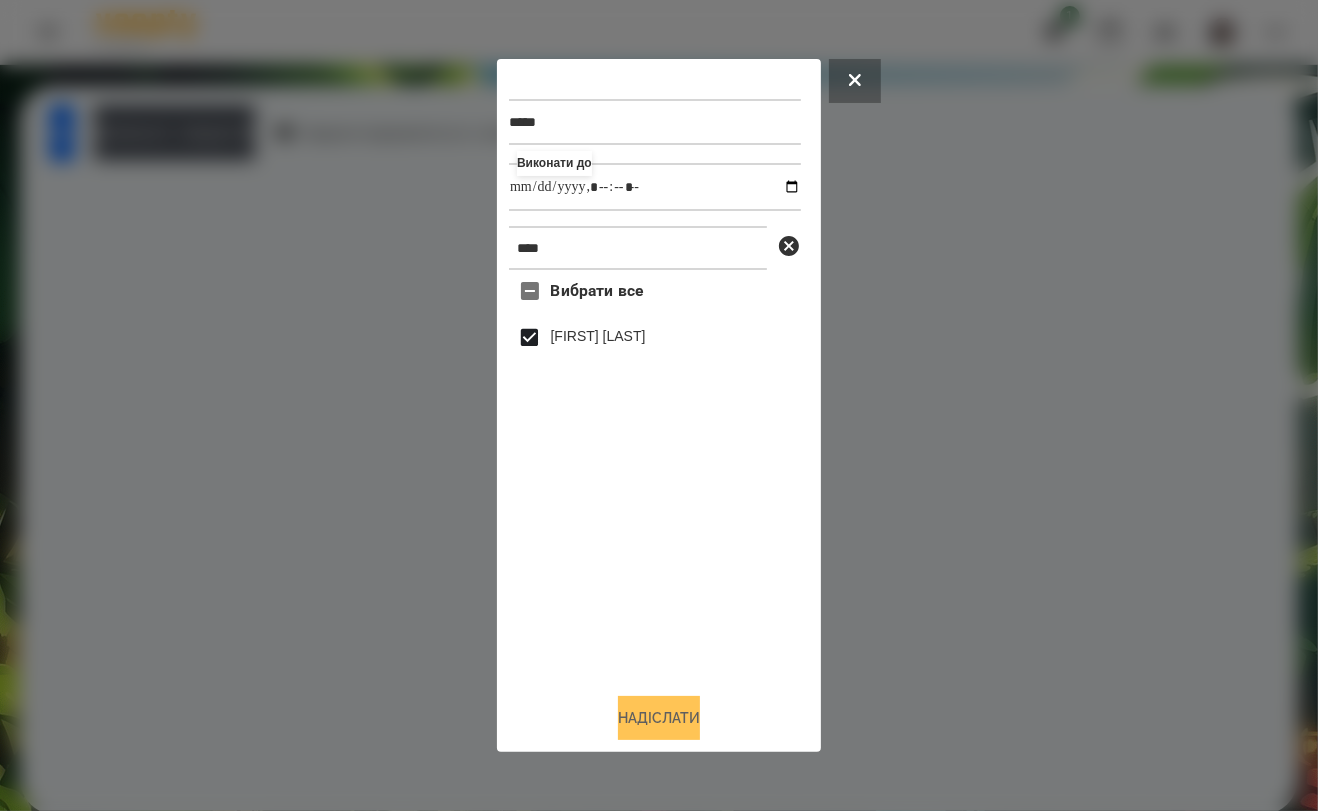 click on "Надіслати" at bounding box center (659, 718) 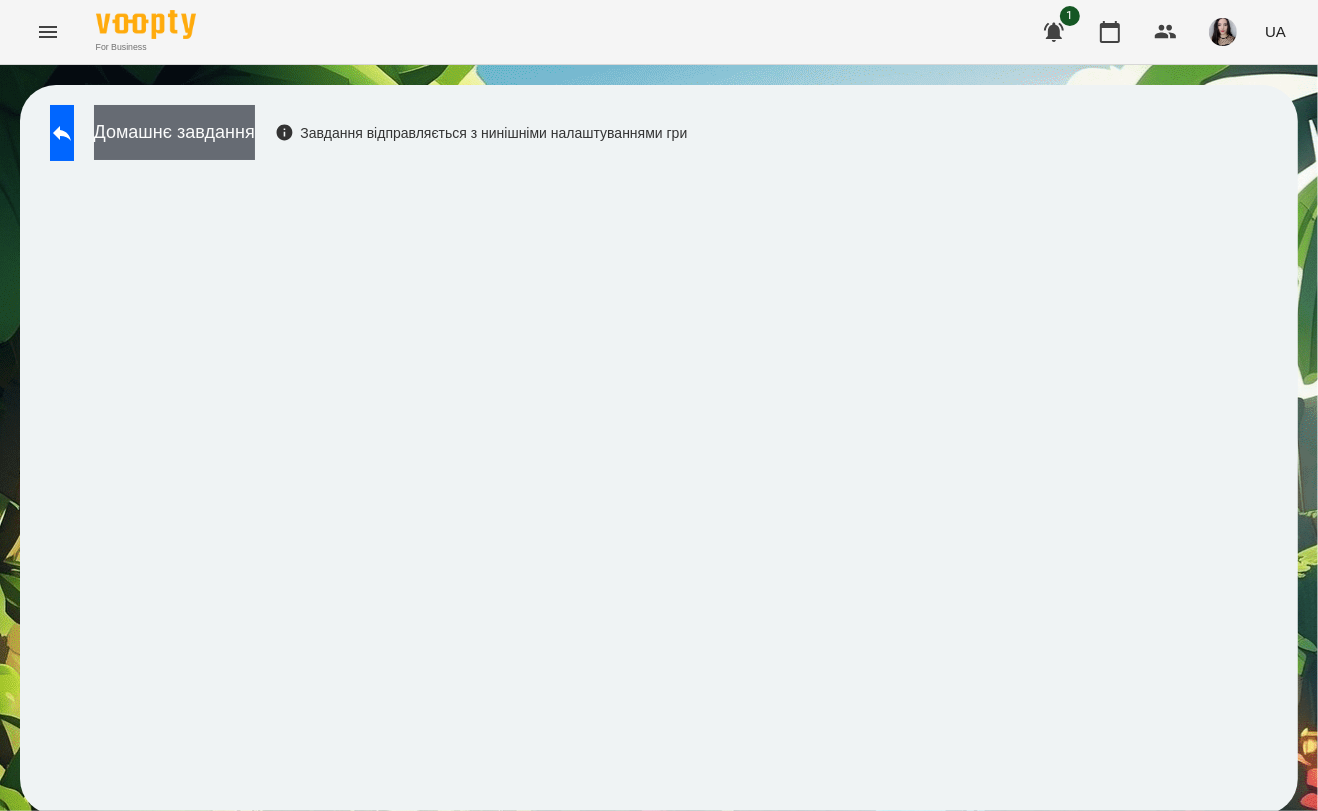 click on "Домашнє завдання" at bounding box center (174, 132) 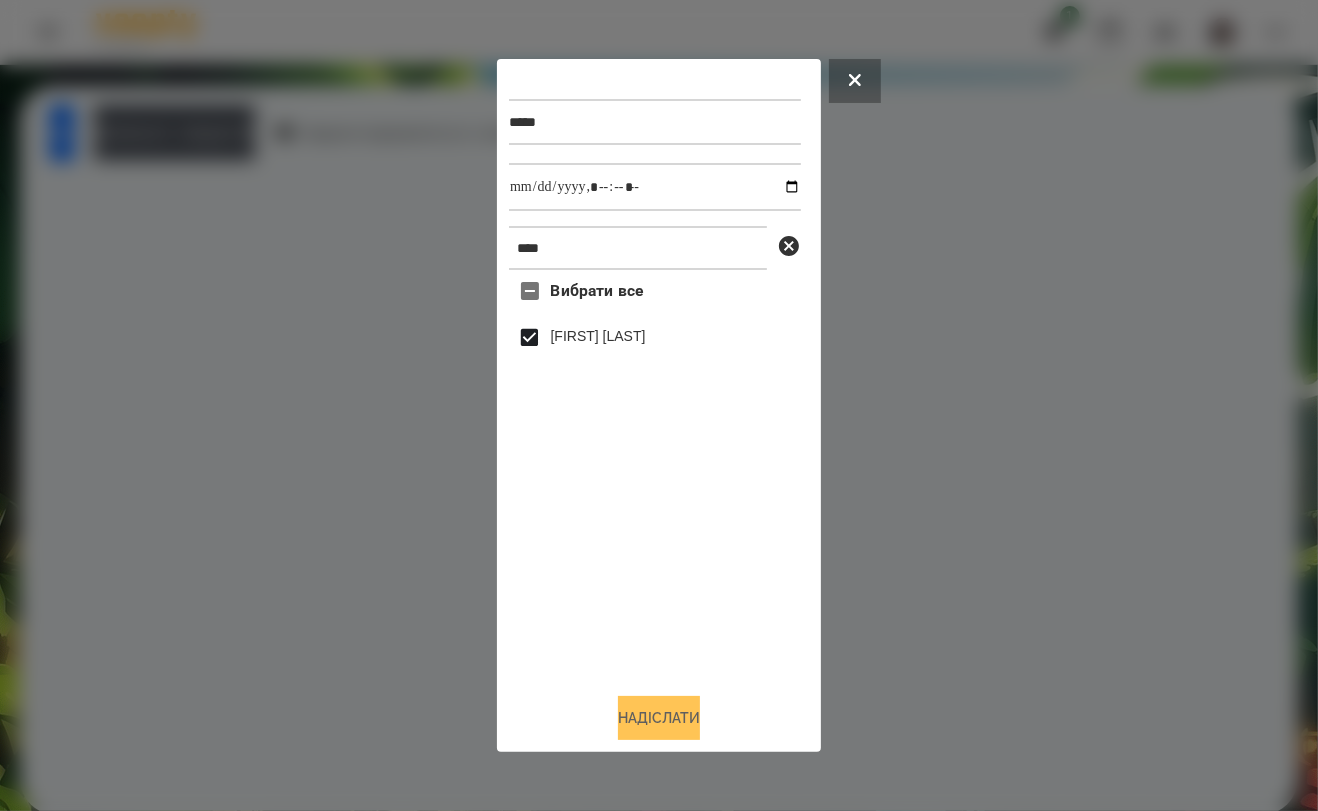 click on "Надіслати" at bounding box center (659, 718) 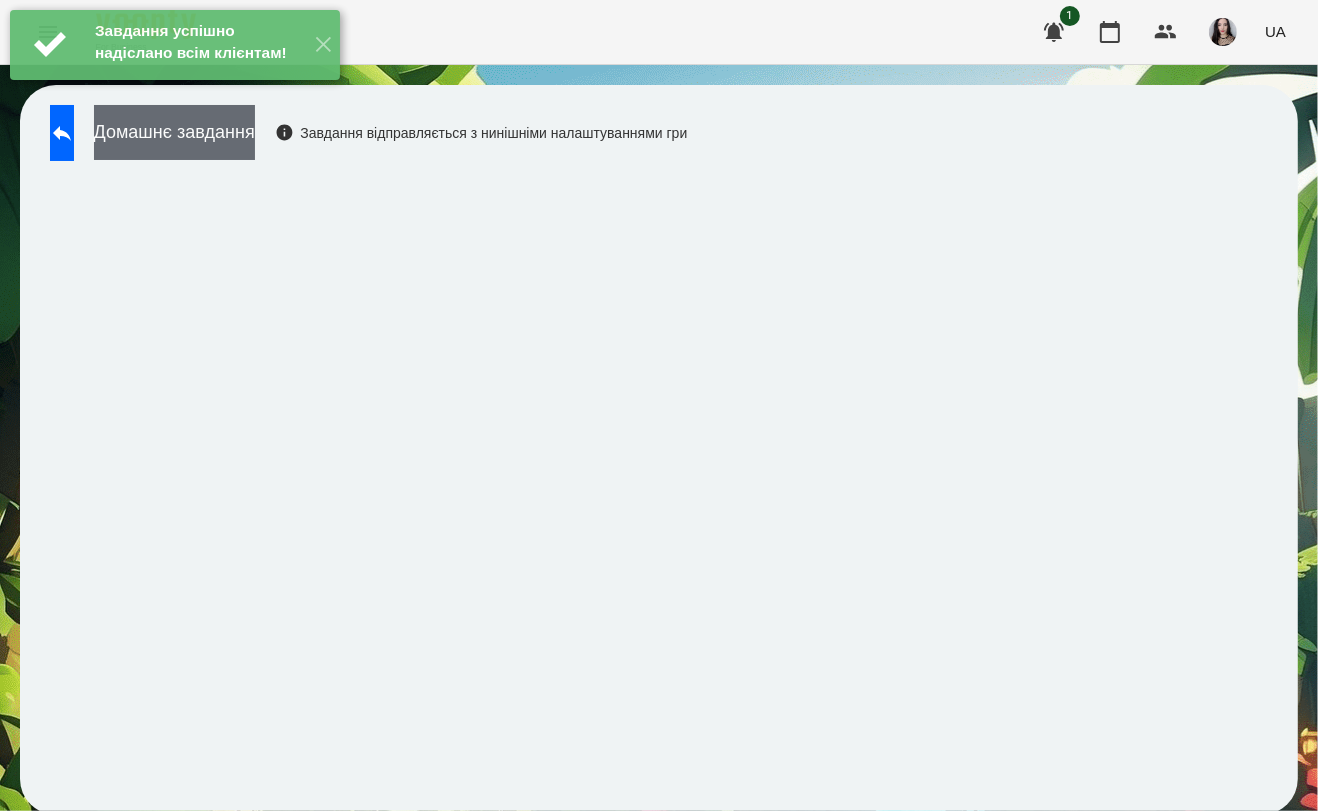 click on "Домашнє завдання" at bounding box center [174, 132] 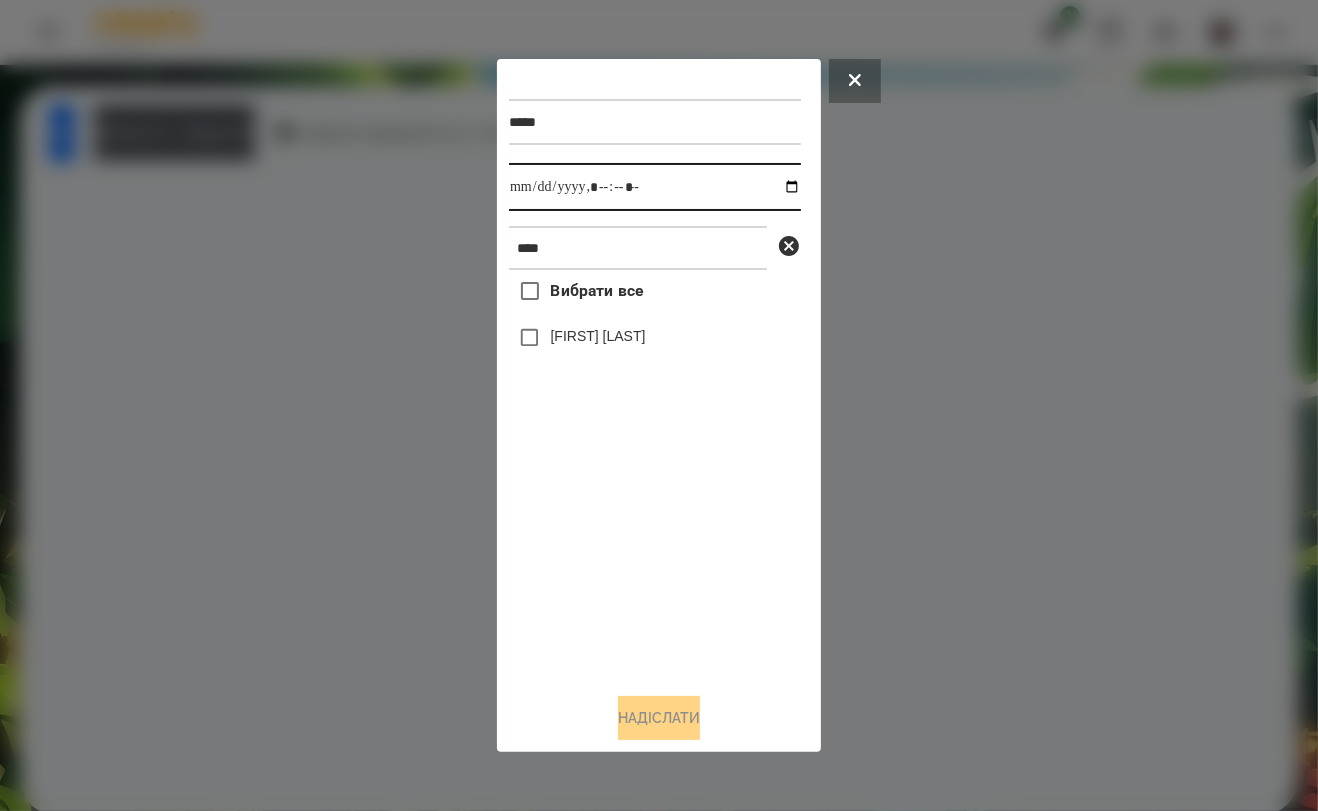 click at bounding box center [655, 187] 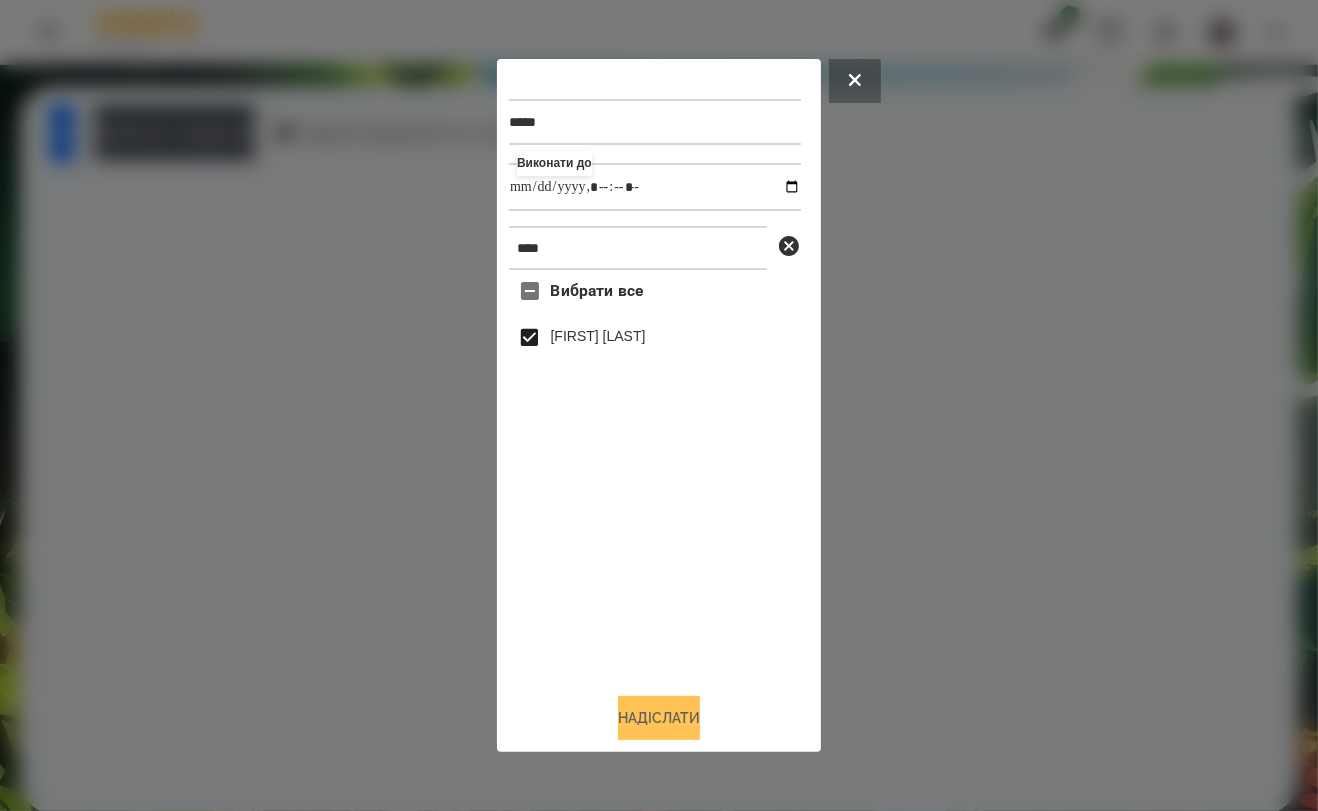 click on "Надіслати" at bounding box center [659, 718] 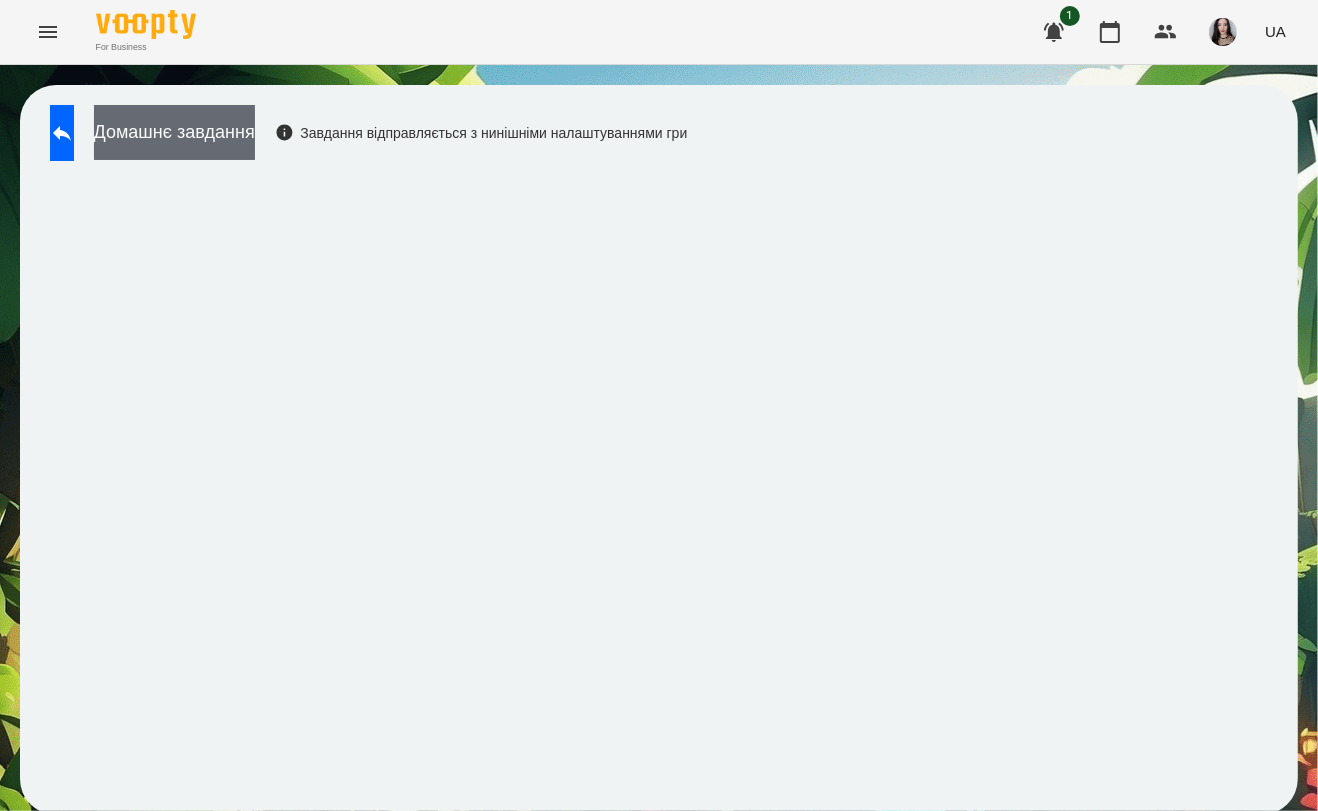 click on "Домашнє завдання" at bounding box center [174, 132] 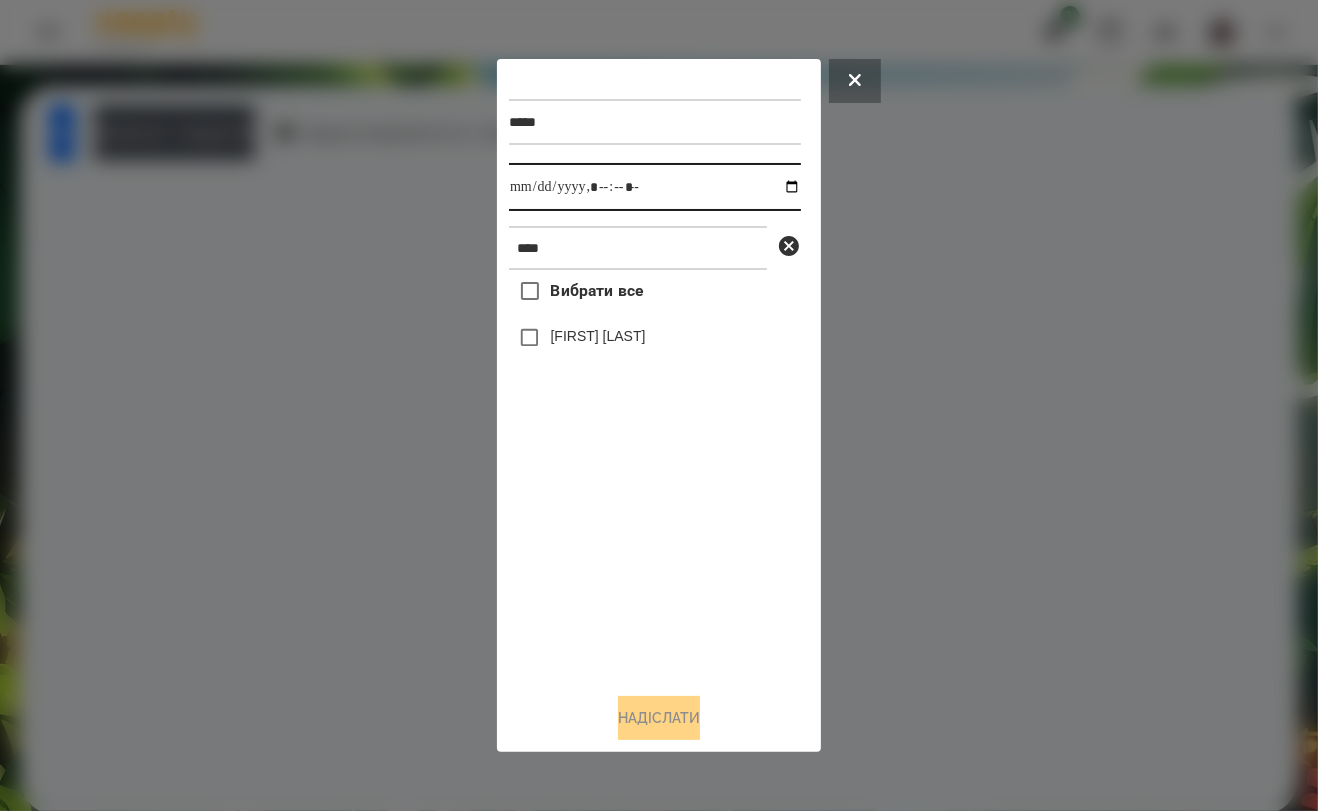 click at bounding box center (655, 187) 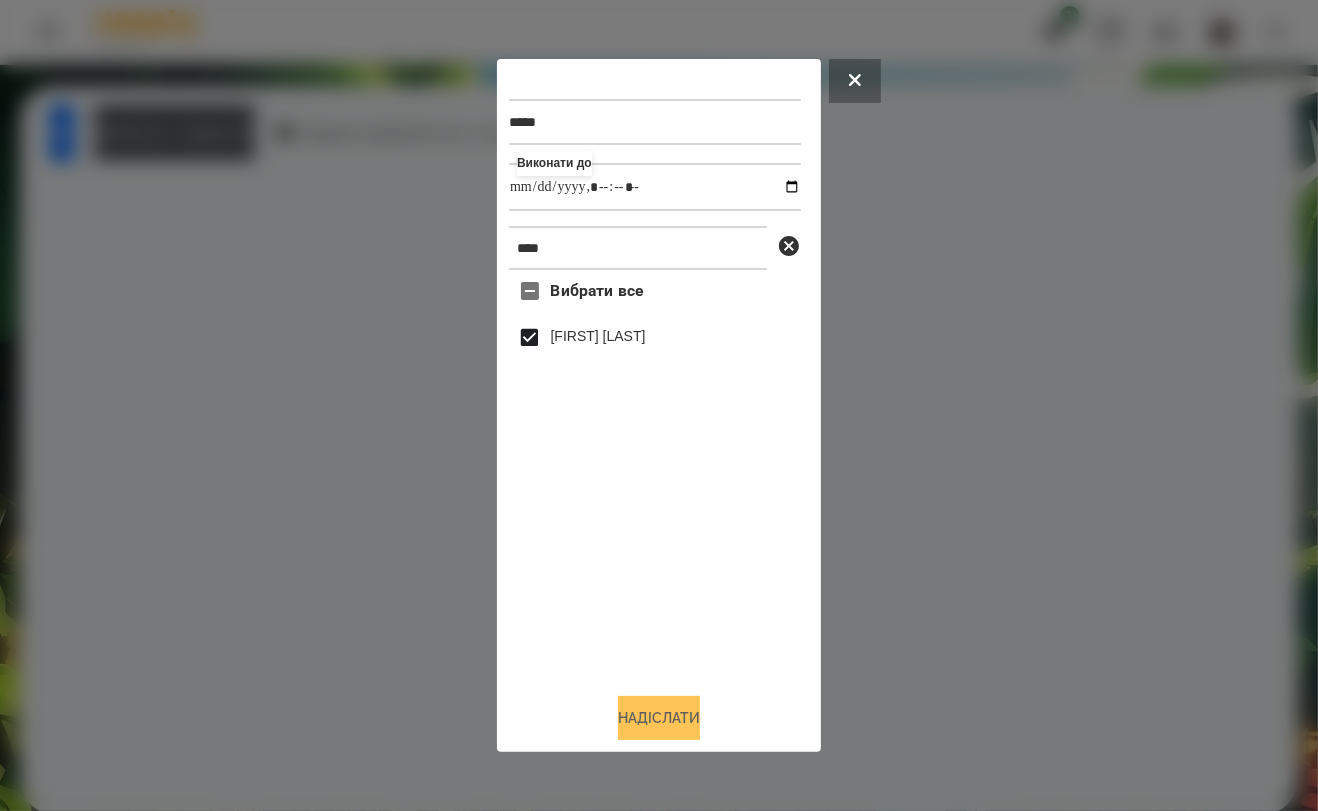 click on "Надіслати" at bounding box center (659, 718) 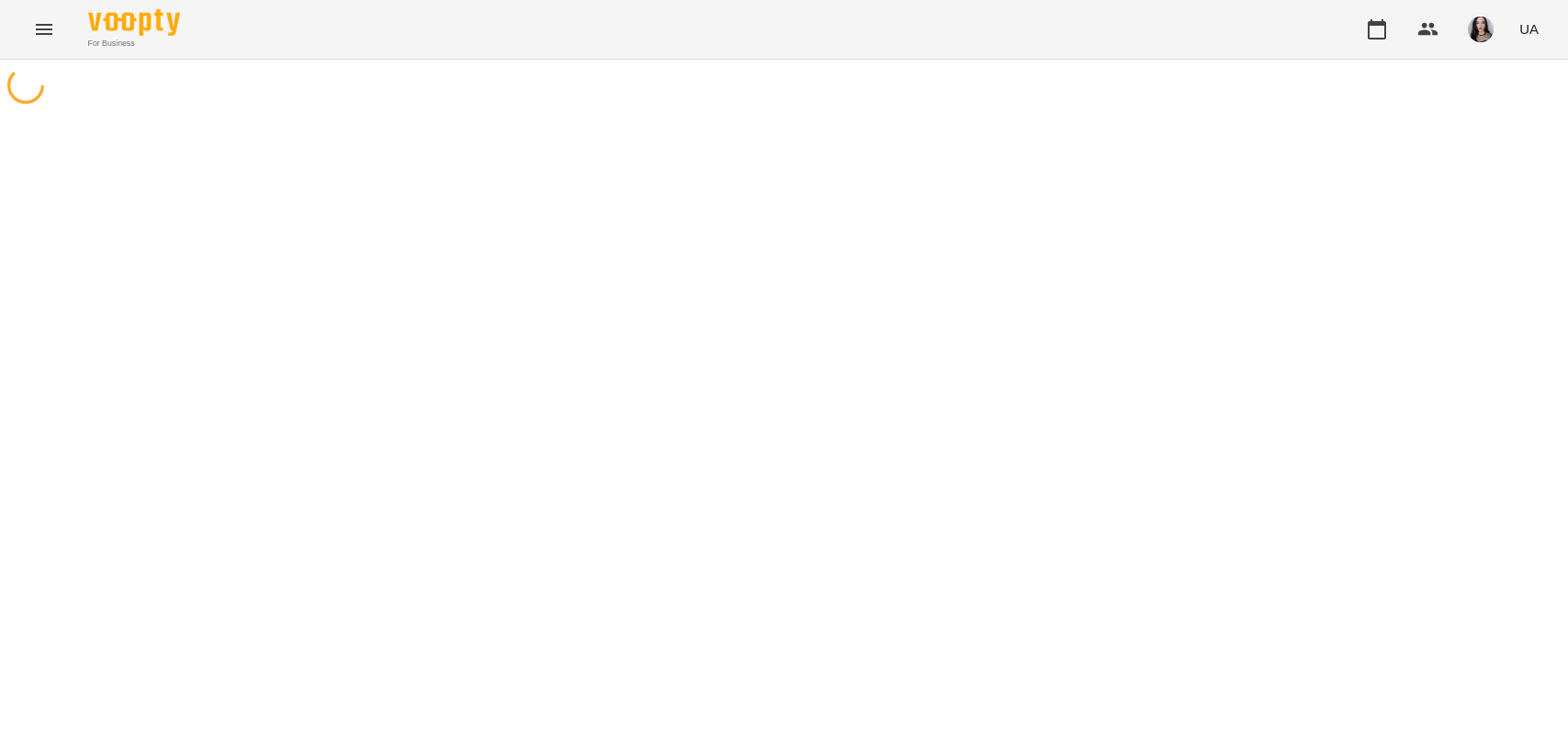 scroll, scrollTop: 0, scrollLeft: 0, axis: both 